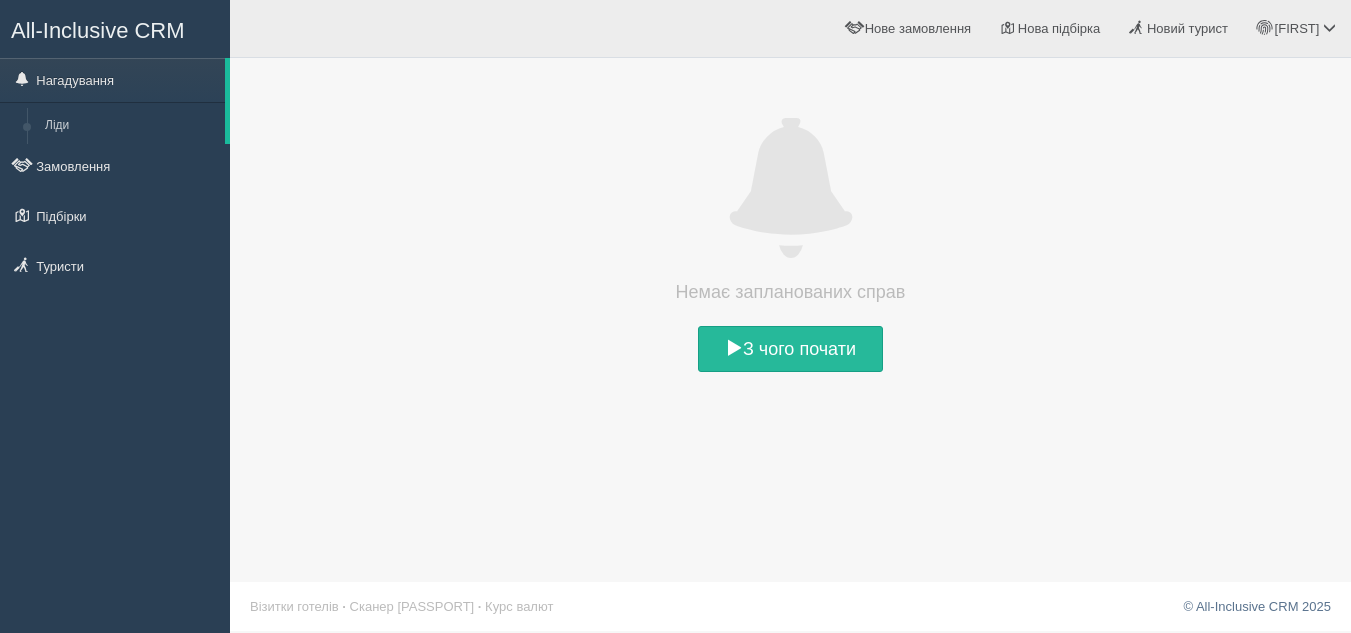 scroll, scrollTop: 0, scrollLeft: 0, axis: both 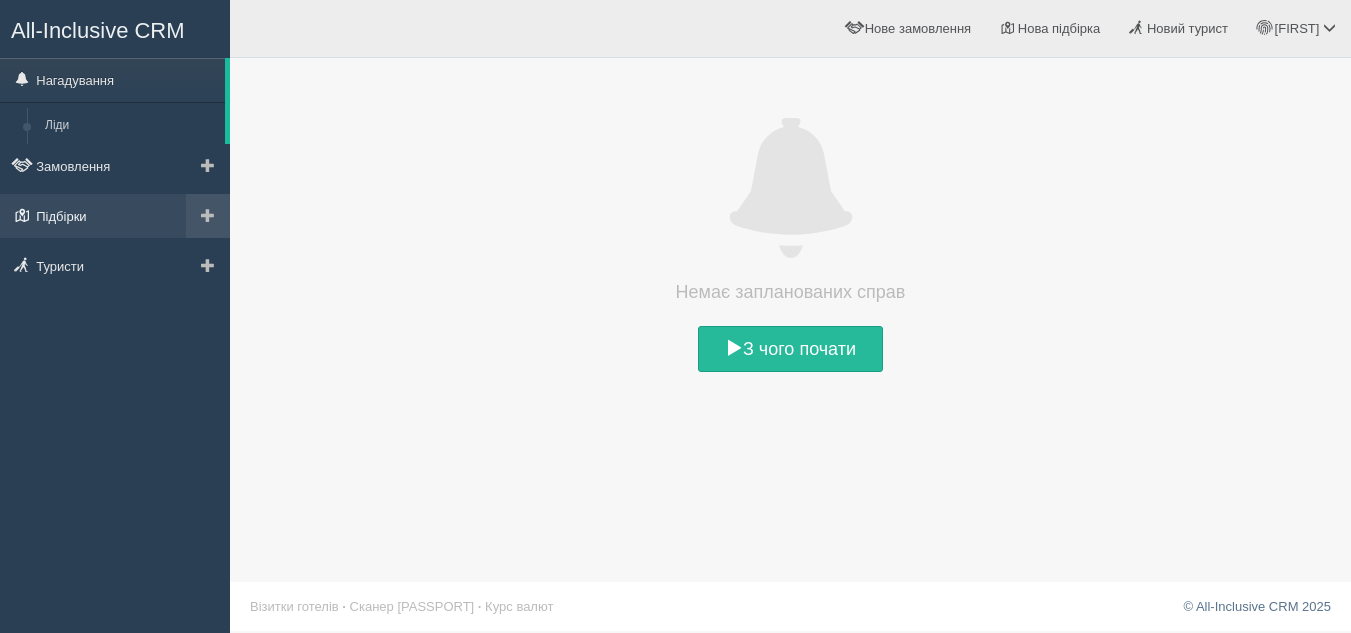 click on "Підбірки" at bounding box center (115, 216) 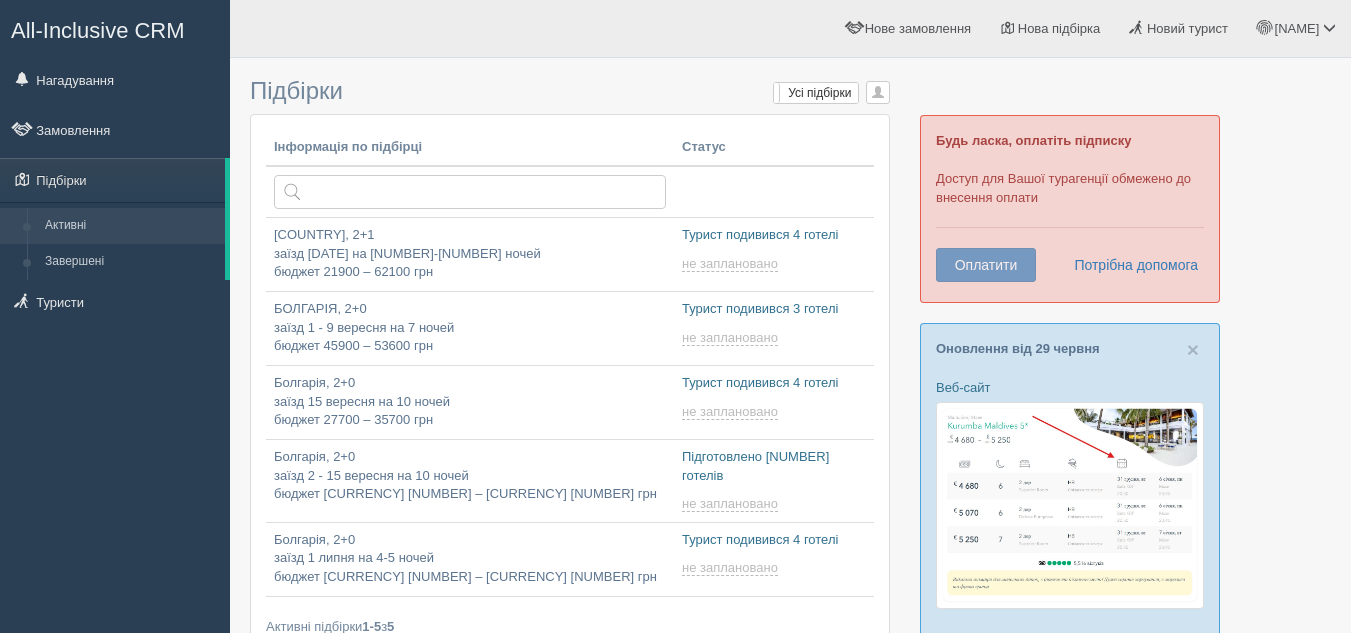 scroll, scrollTop: 0, scrollLeft: 0, axis: both 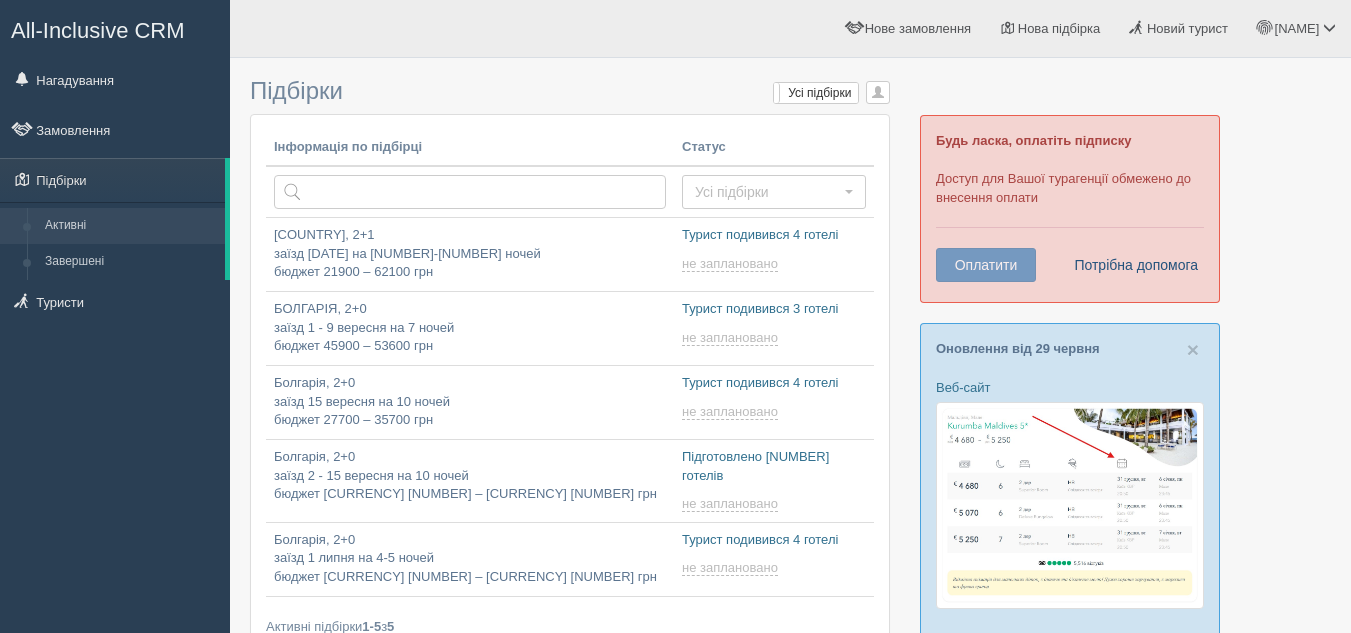 click on "Потрібна допомога" at bounding box center (1130, 265) 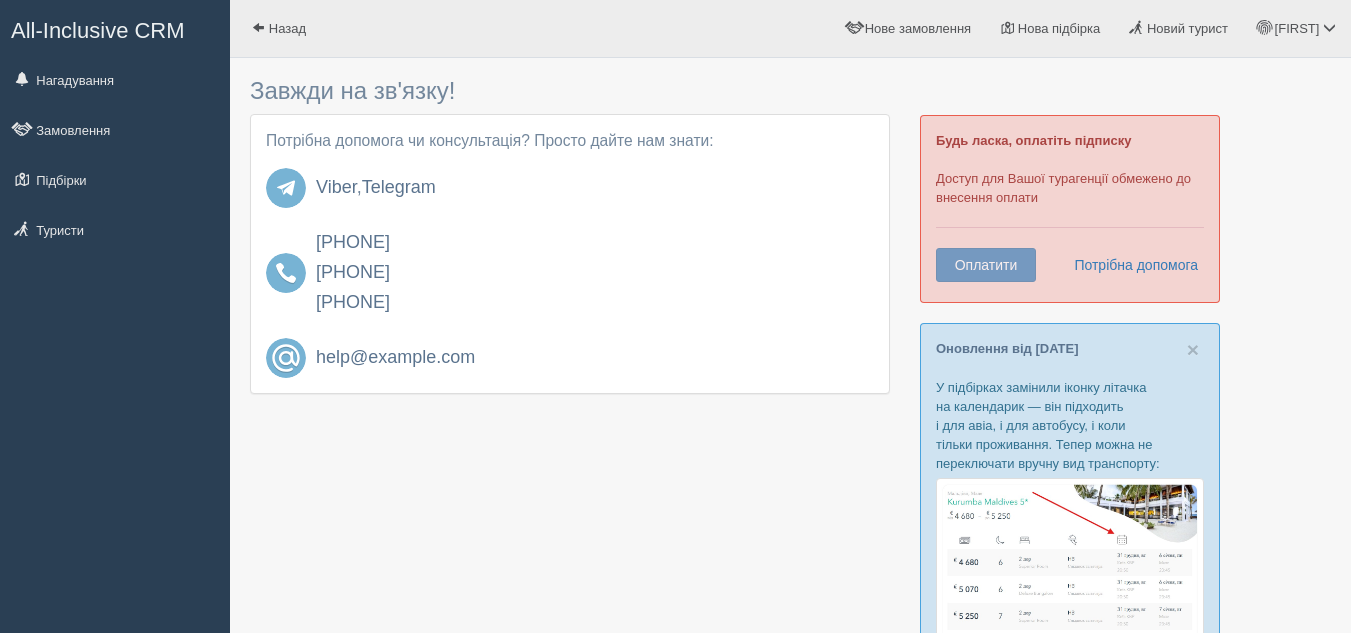 scroll, scrollTop: 0, scrollLeft: 0, axis: both 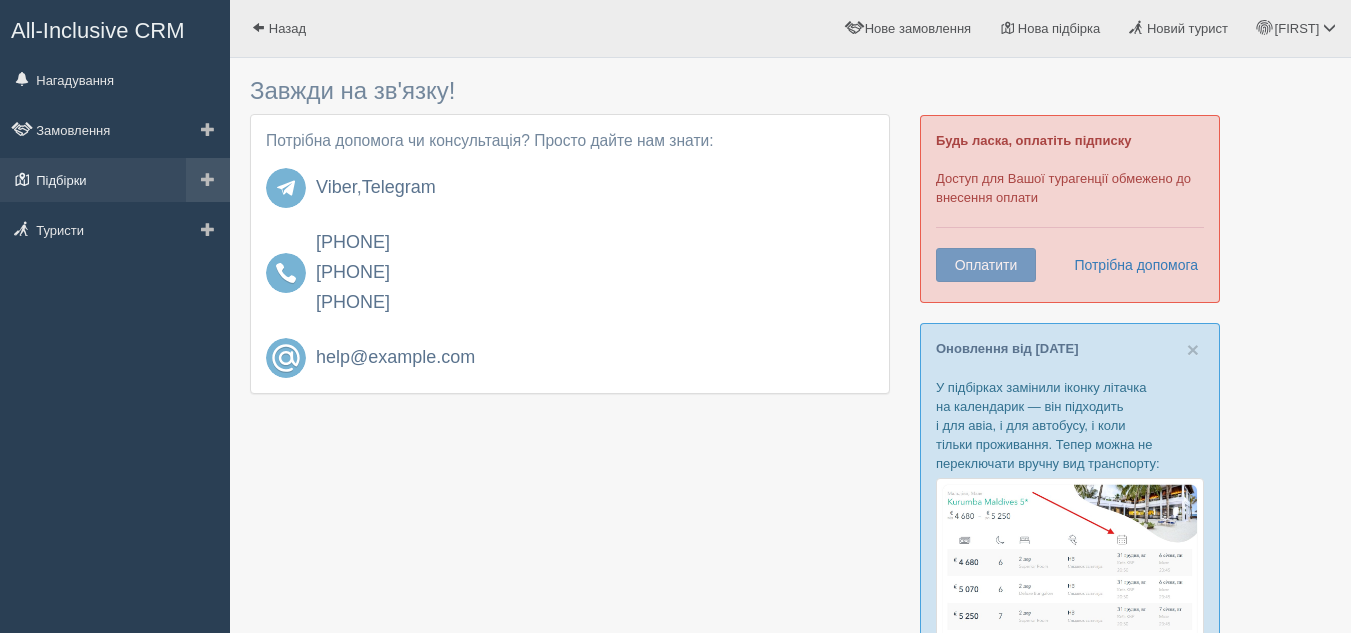 click on "Підбірки" at bounding box center (115, 180) 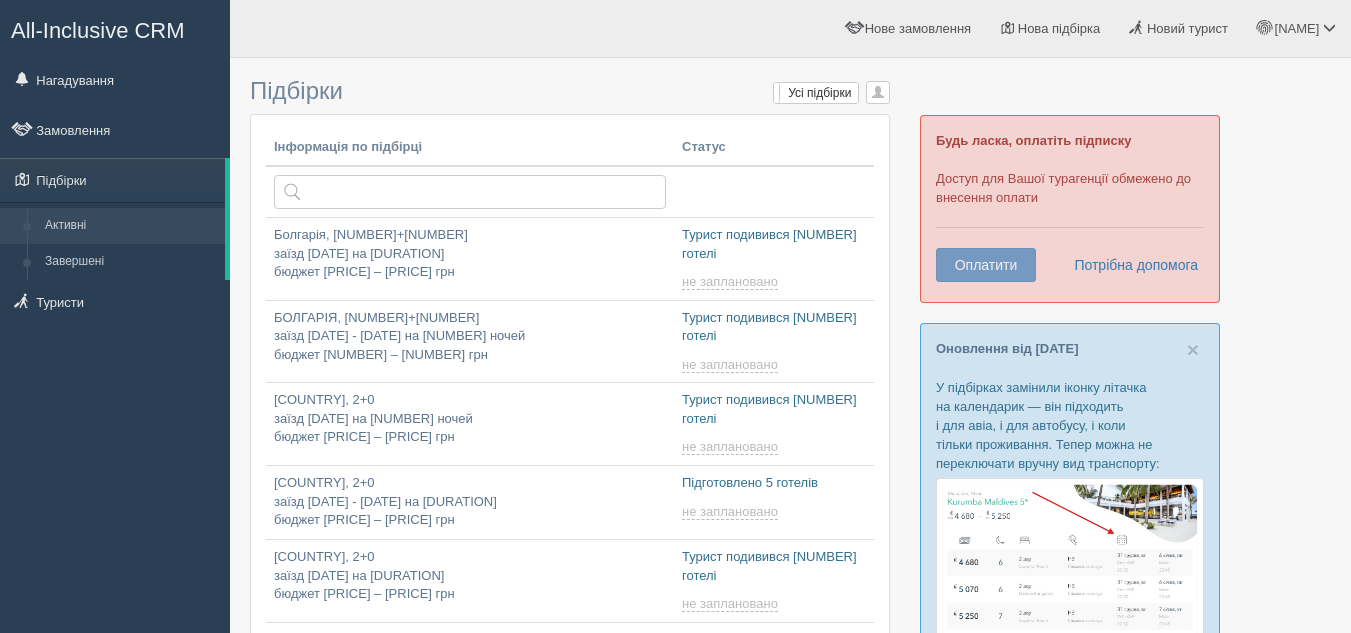 scroll, scrollTop: 0, scrollLeft: 0, axis: both 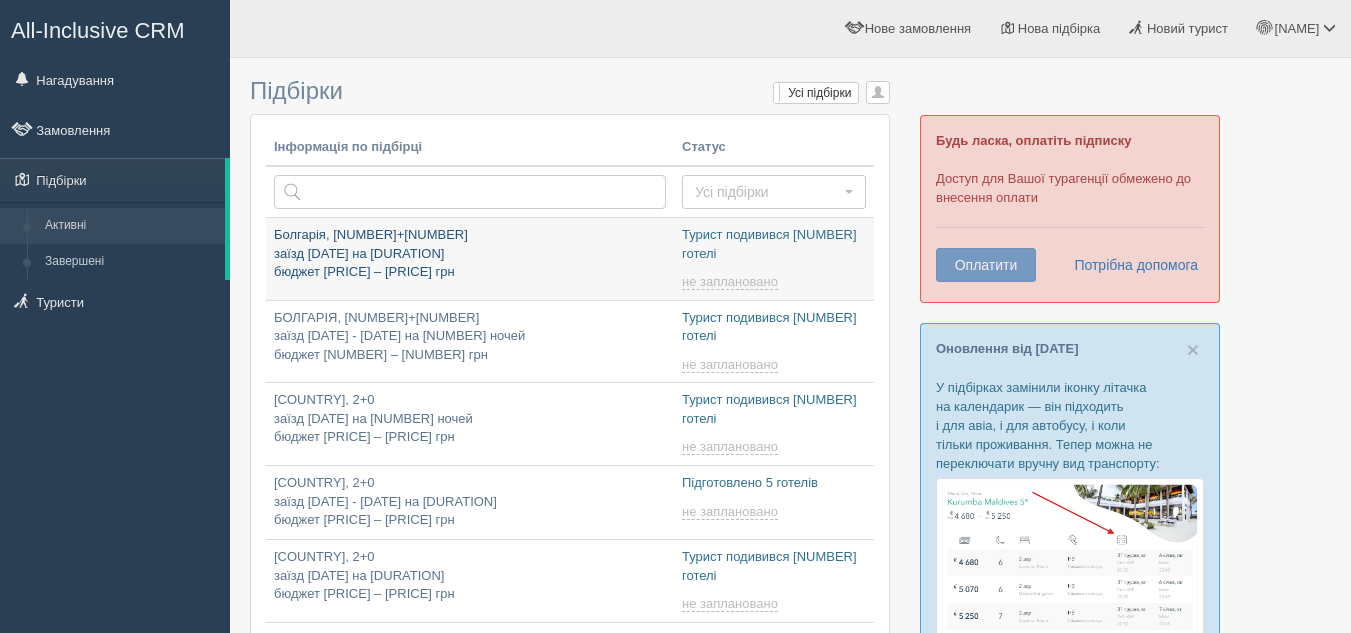 click on "Болгарія, 2+1 заїзд [DATE] на 4-10 ночей бюджет [PRICE] – [PRICE] грн" at bounding box center [470, 254] 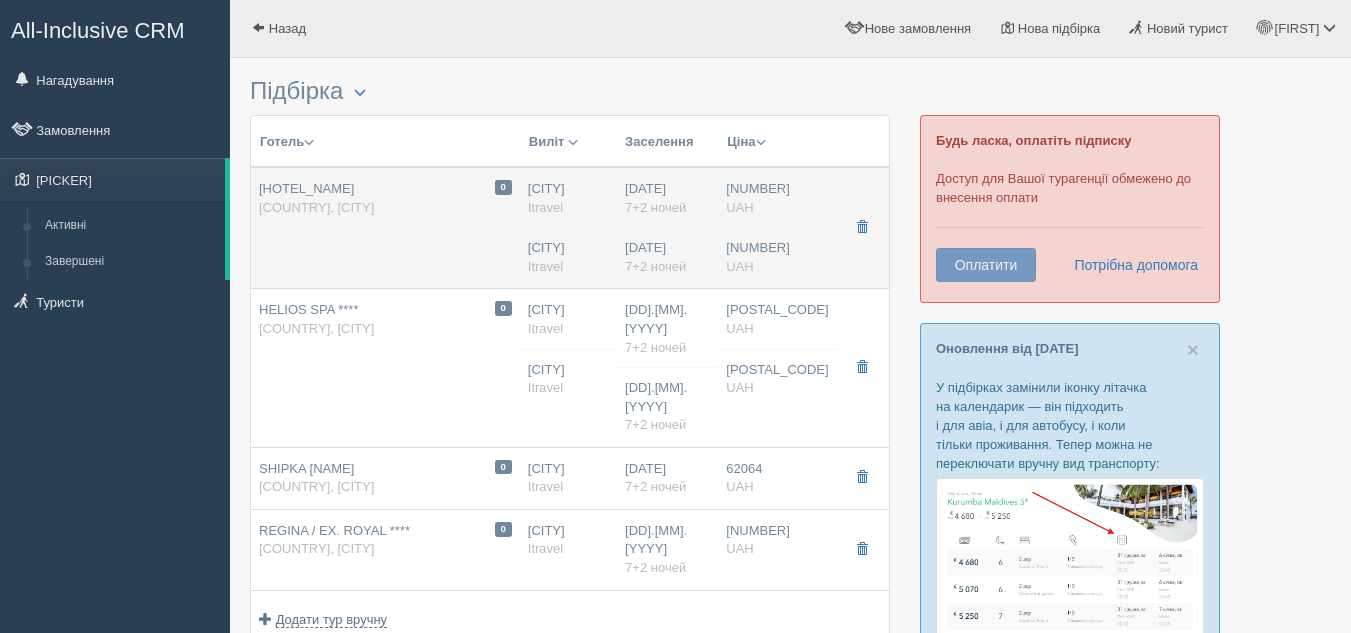 scroll, scrollTop: 0, scrollLeft: 0, axis: both 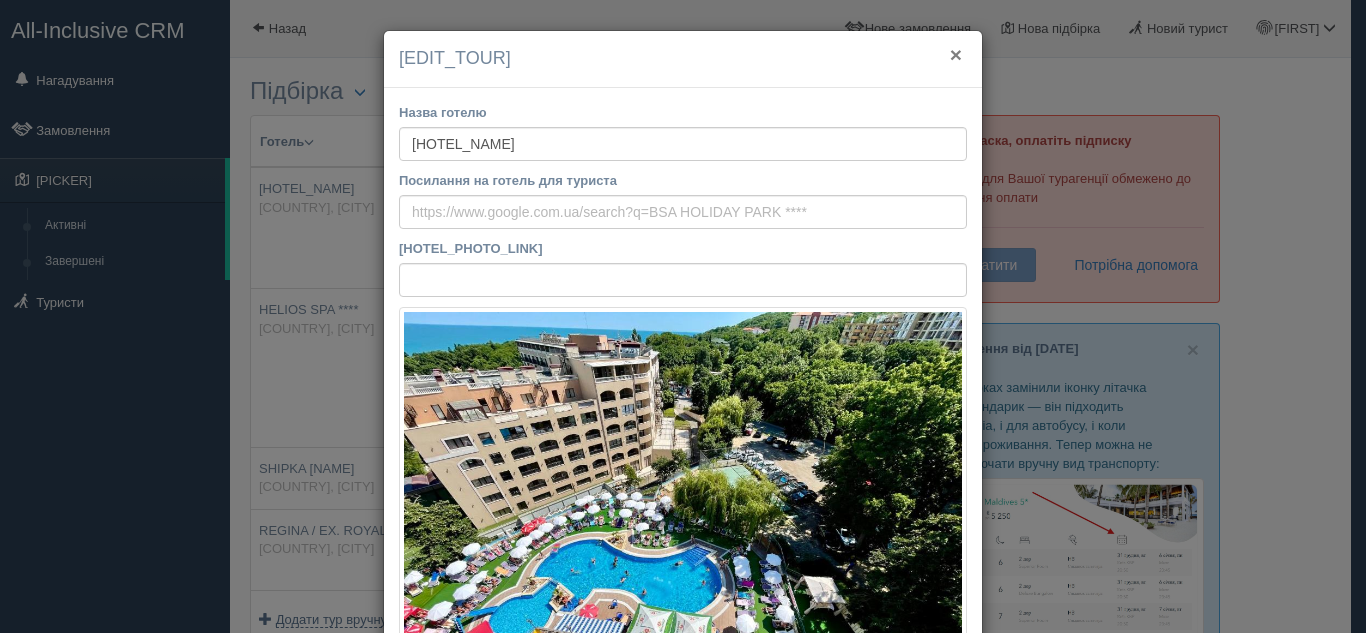 click on "×" at bounding box center (956, 54) 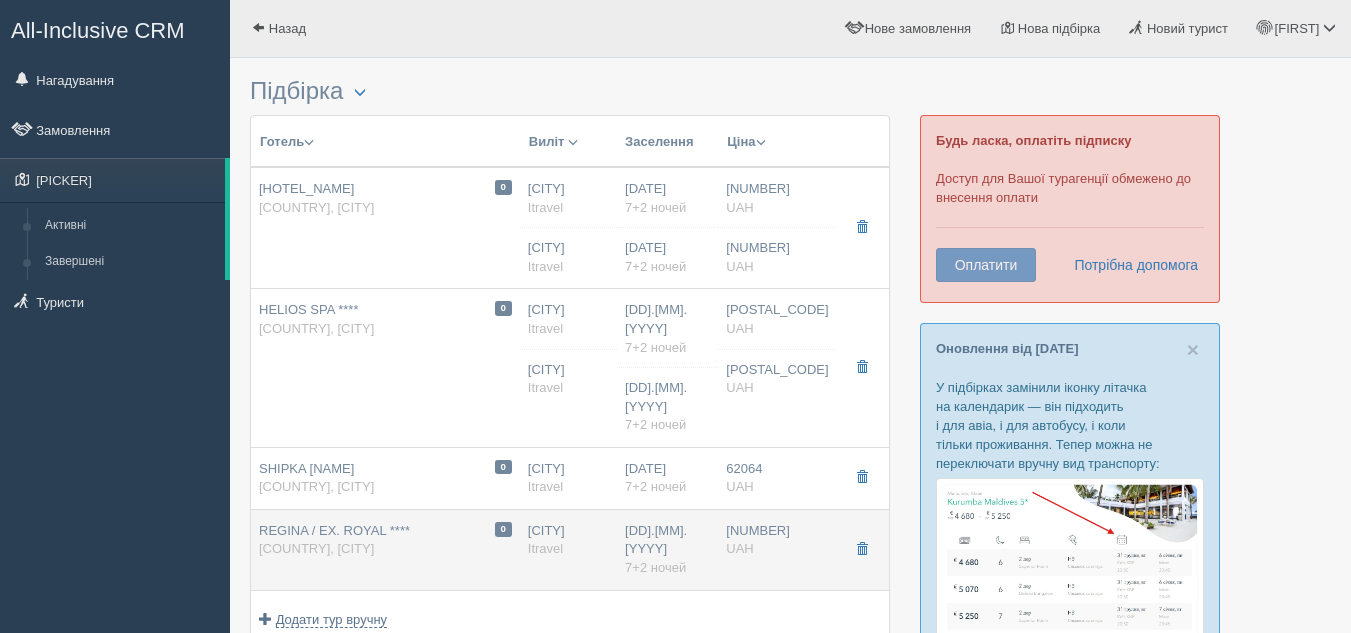 click on "10 REGINA / EX. ROYAL **** Болгарія, [CITY]" at bounding box center (407, 198) 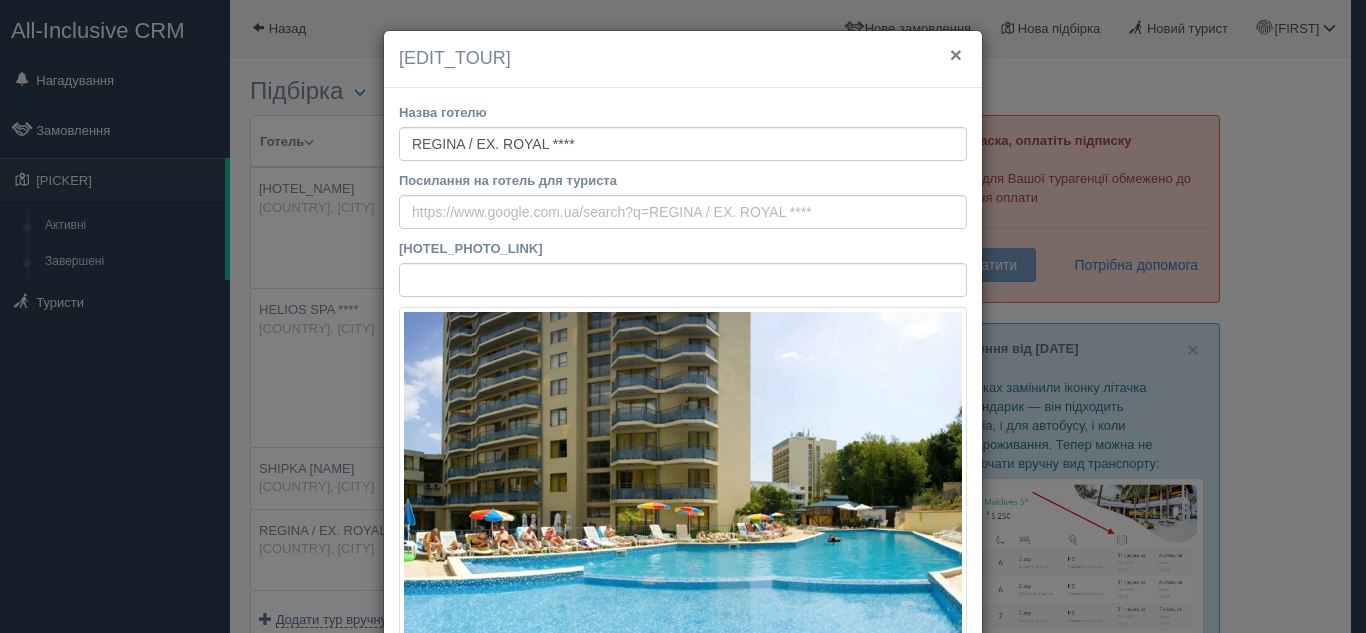 click on "×" at bounding box center [956, 54] 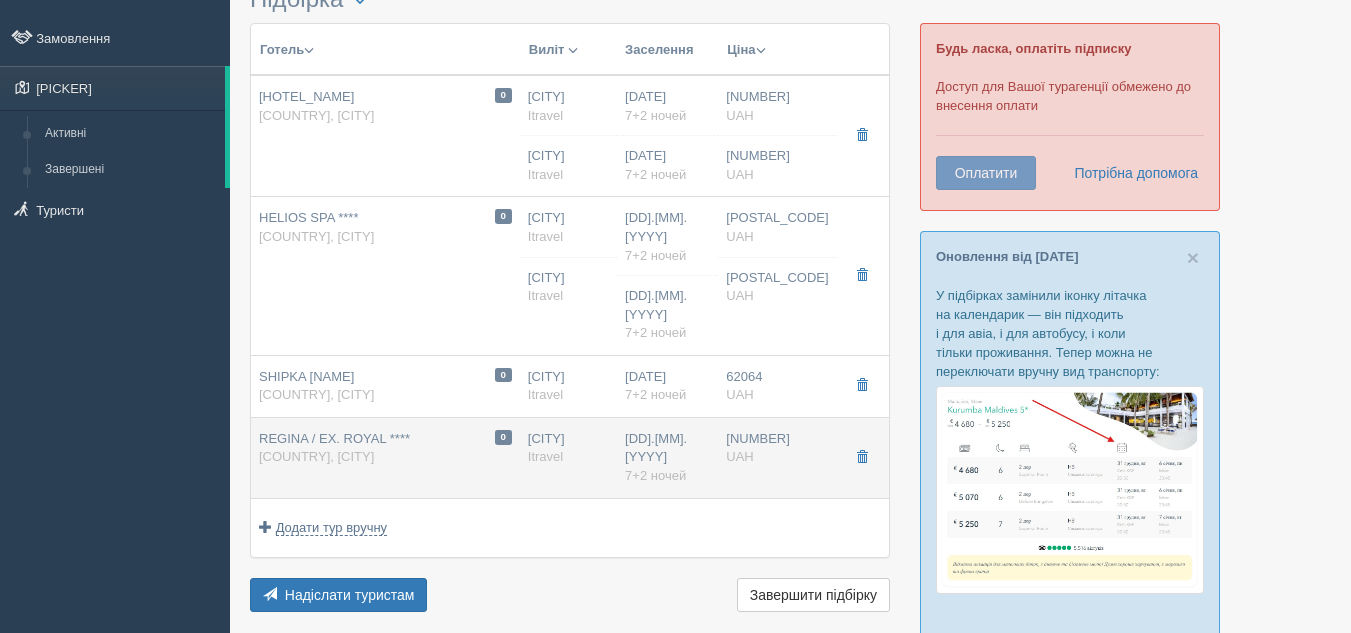 scroll, scrollTop: 200, scrollLeft: 0, axis: vertical 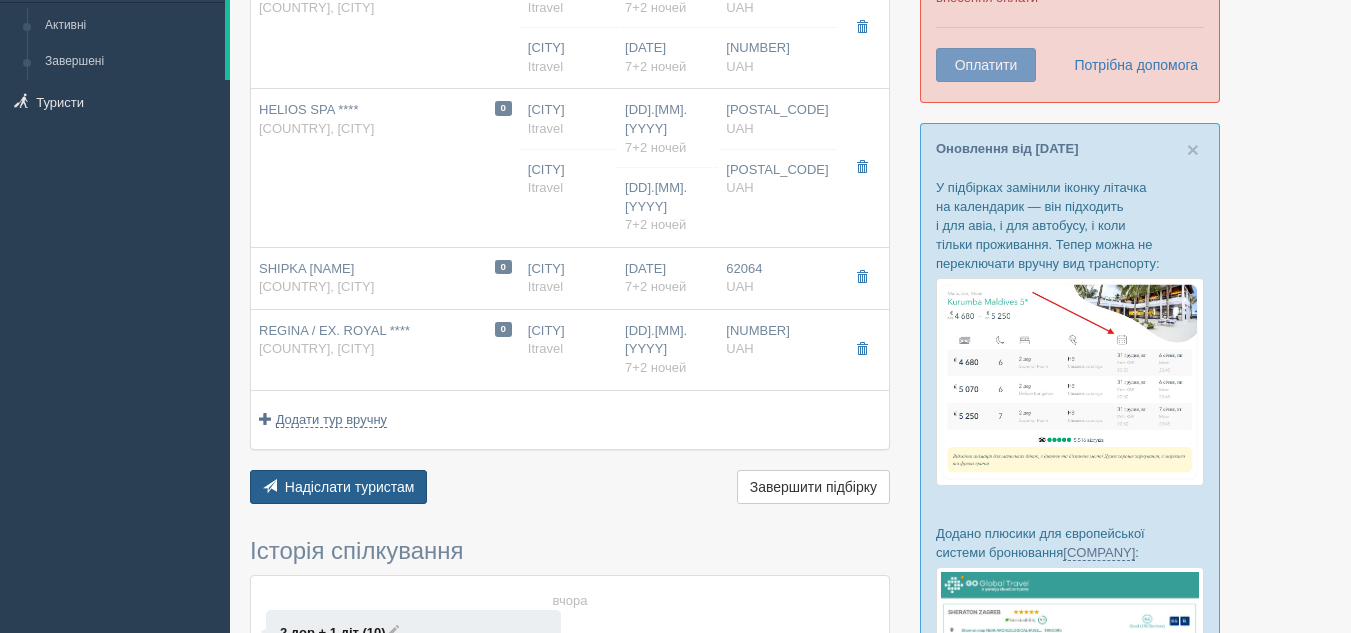 click on "Надіслати туристам" at bounding box center [350, 431] 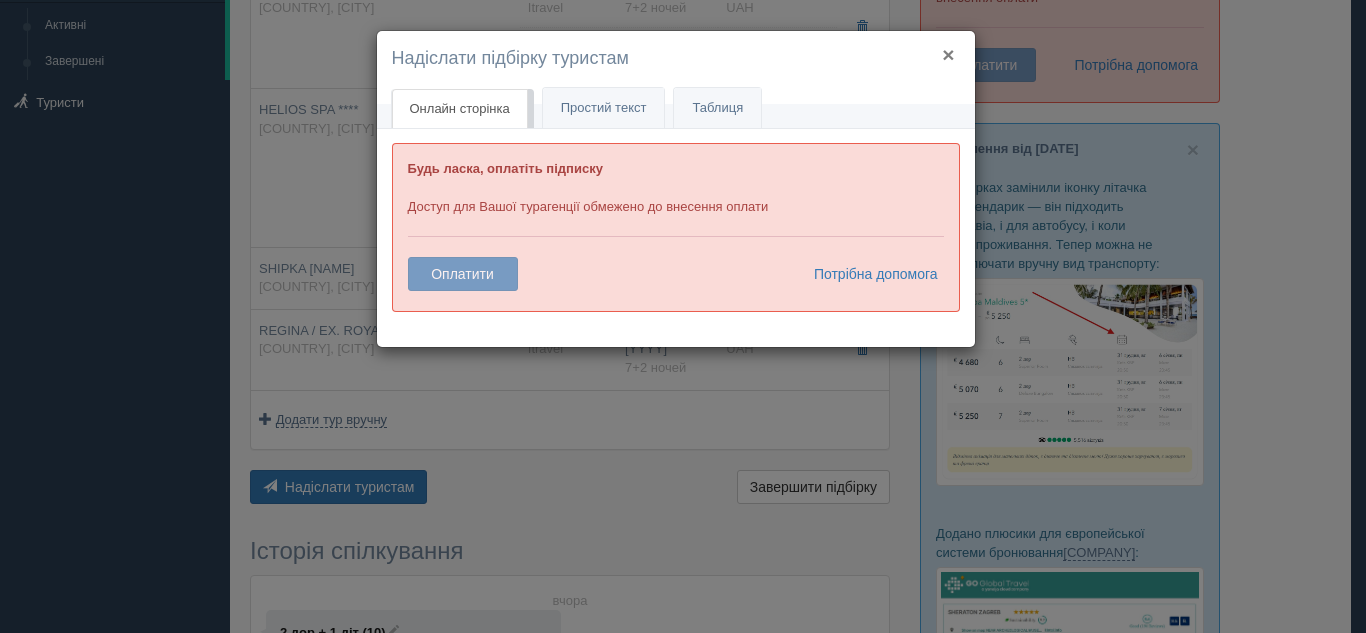 click on "×" at bounding box center (948, 54) 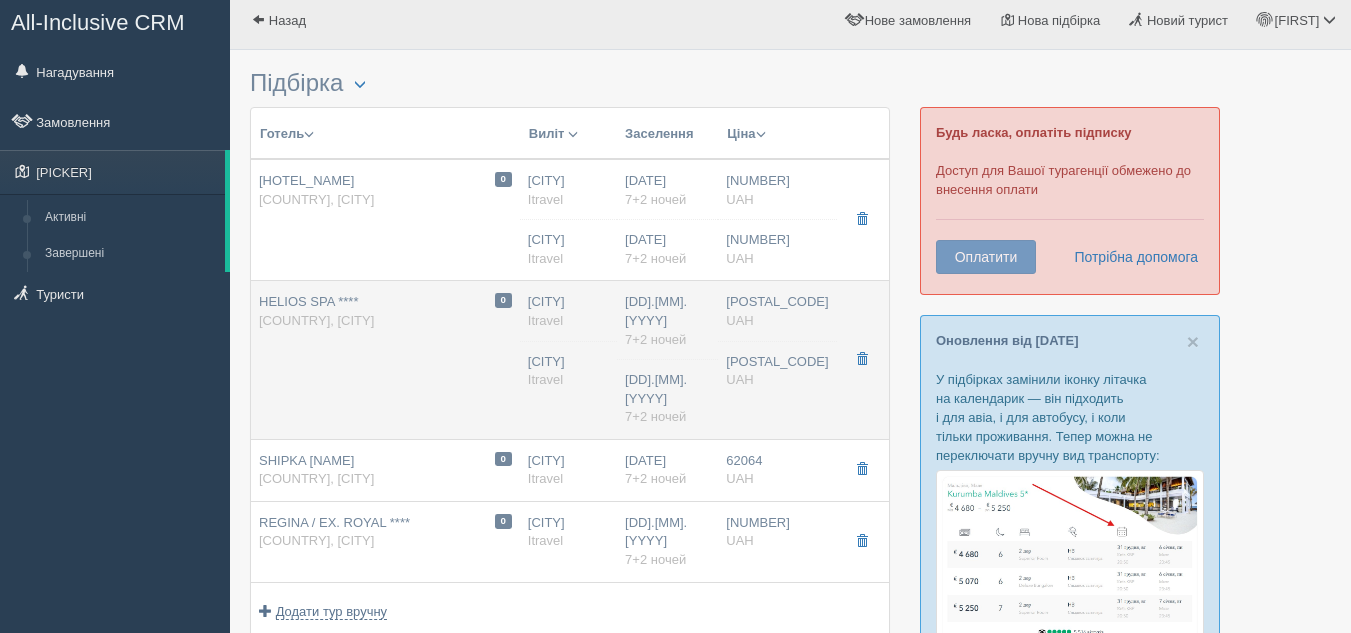 scroll, scrollTop: 0, scrollLeft: 0, axis: both 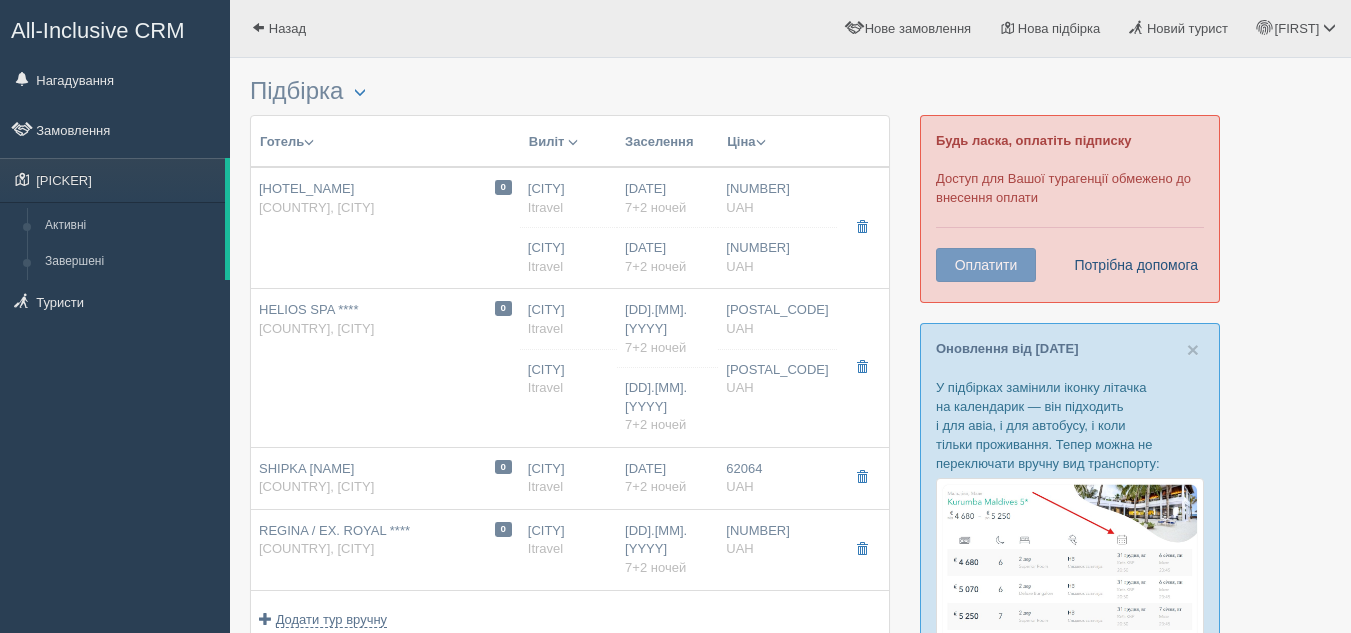 click on "Потрібна допомога" at bounding box center [1130, 265] 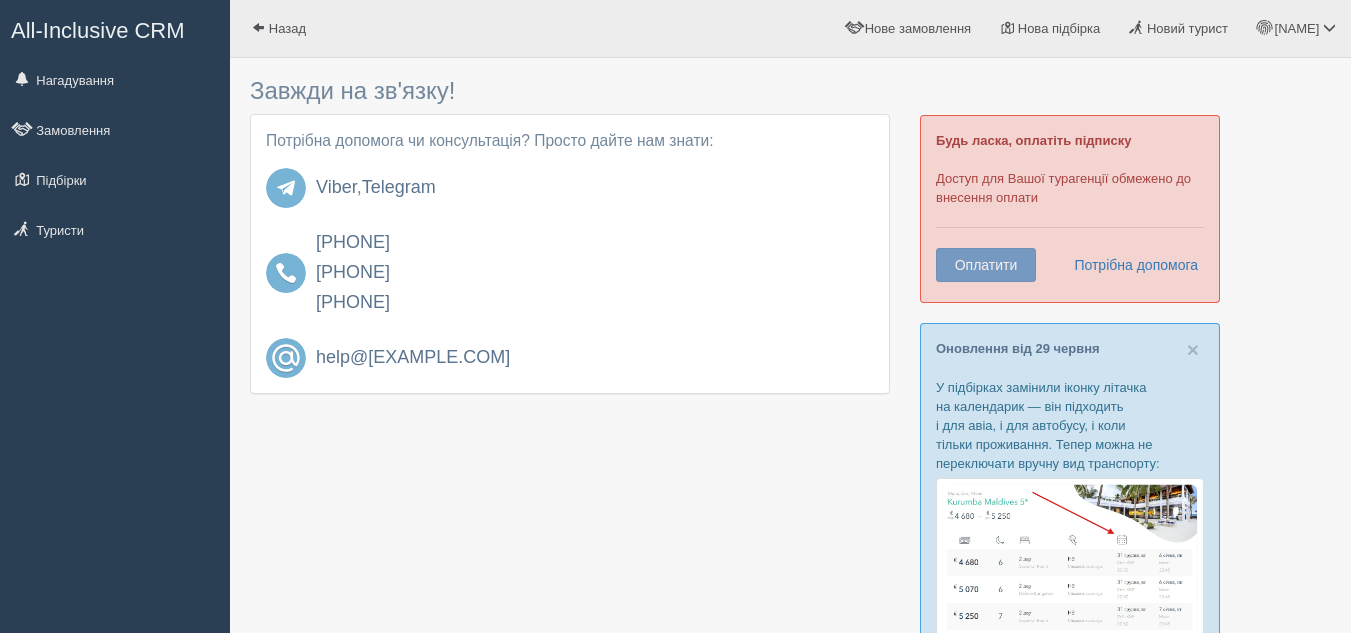 scroll, scrollTop: 0, scrollLeft: 0, axis: both 